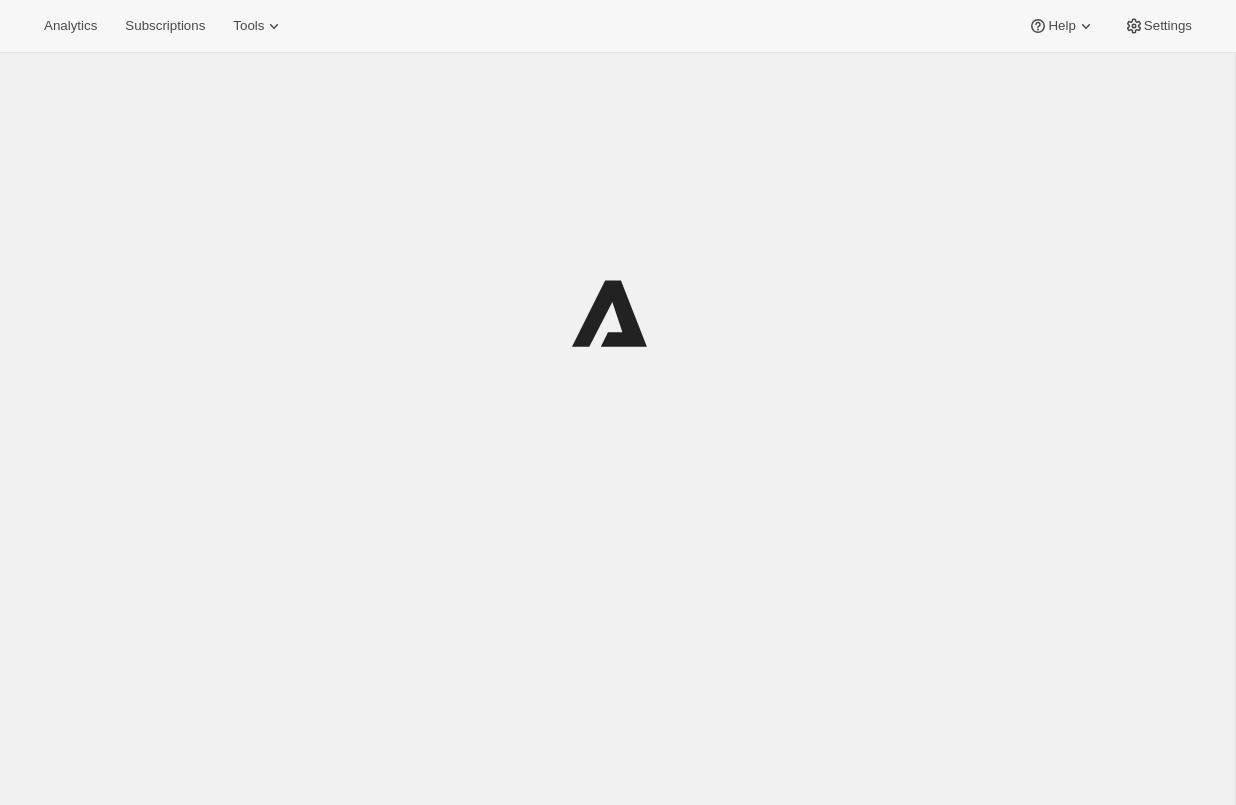 scroll, scrollTop: 0, scrollLeft: 0, axis: both 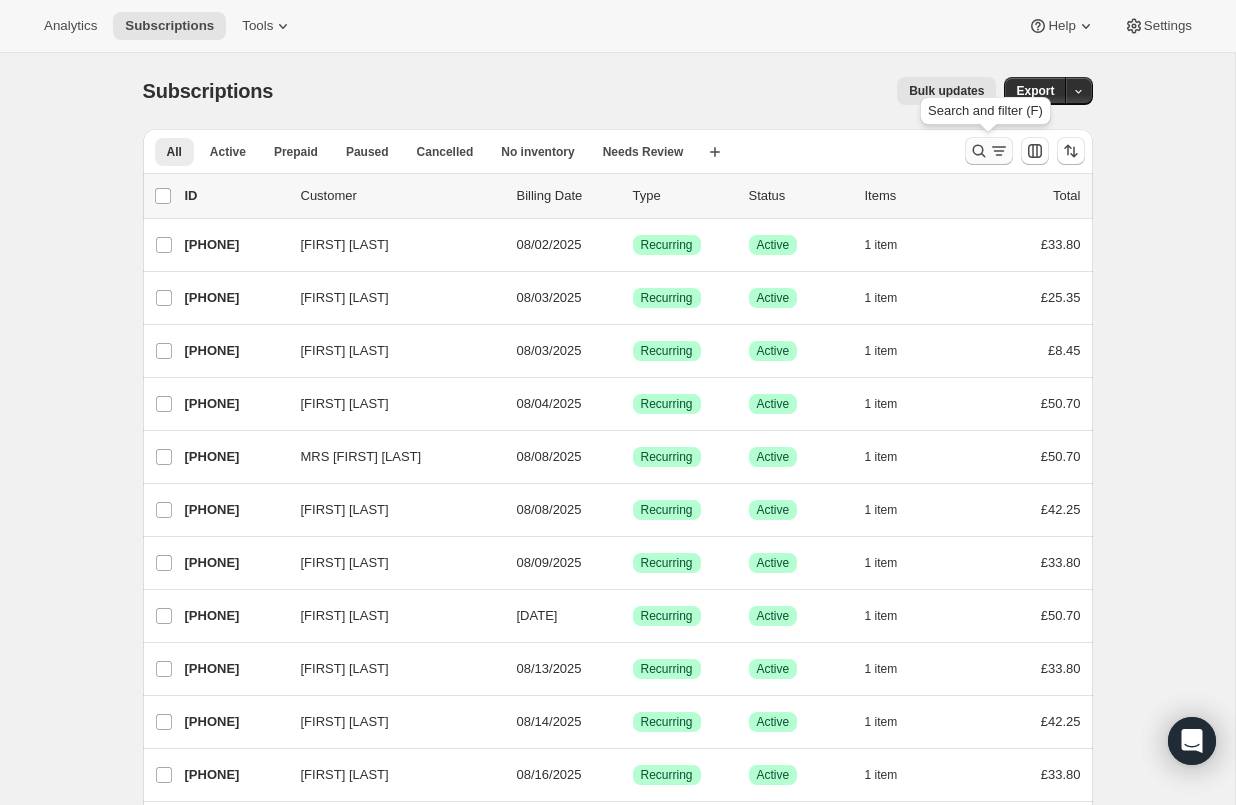 click 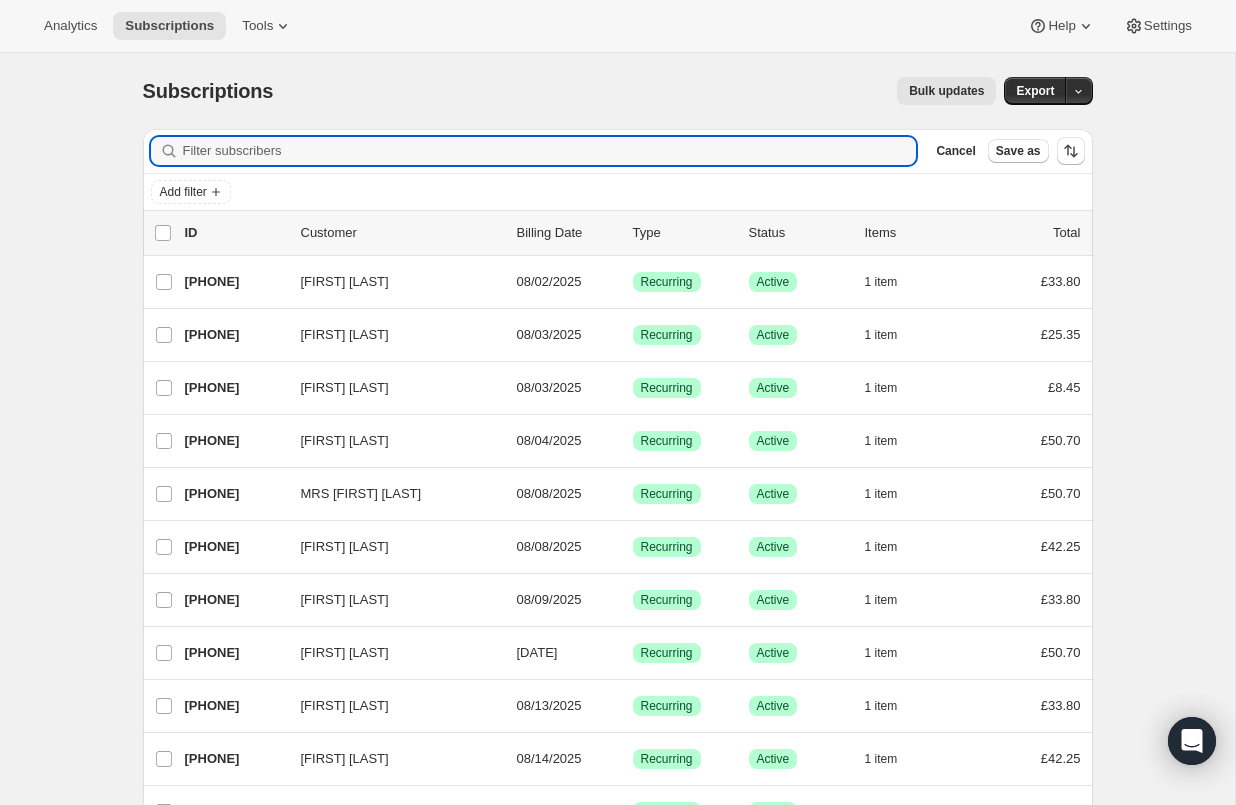 click on "Filter subscribers Cancel Save as" at bounding box center [618, 151] 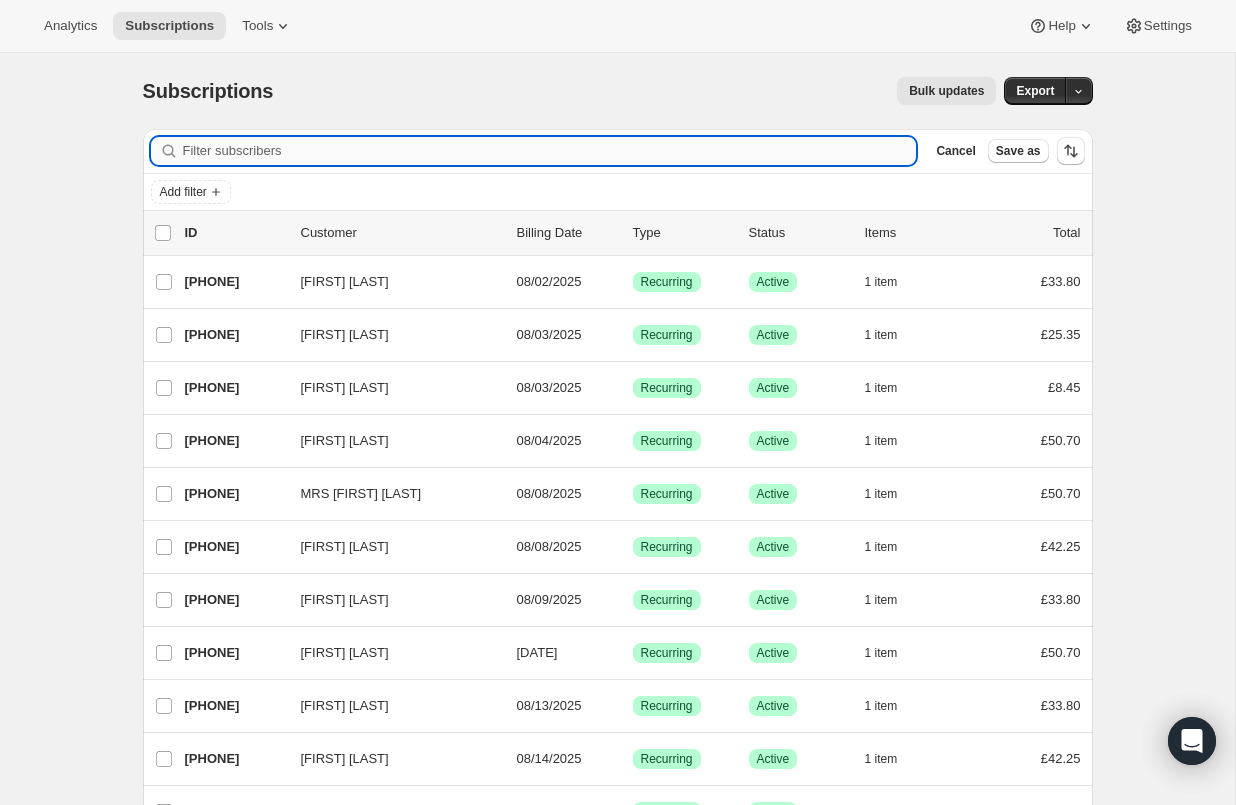 click on "Filter subscribers" at bounding box center (550, 151) 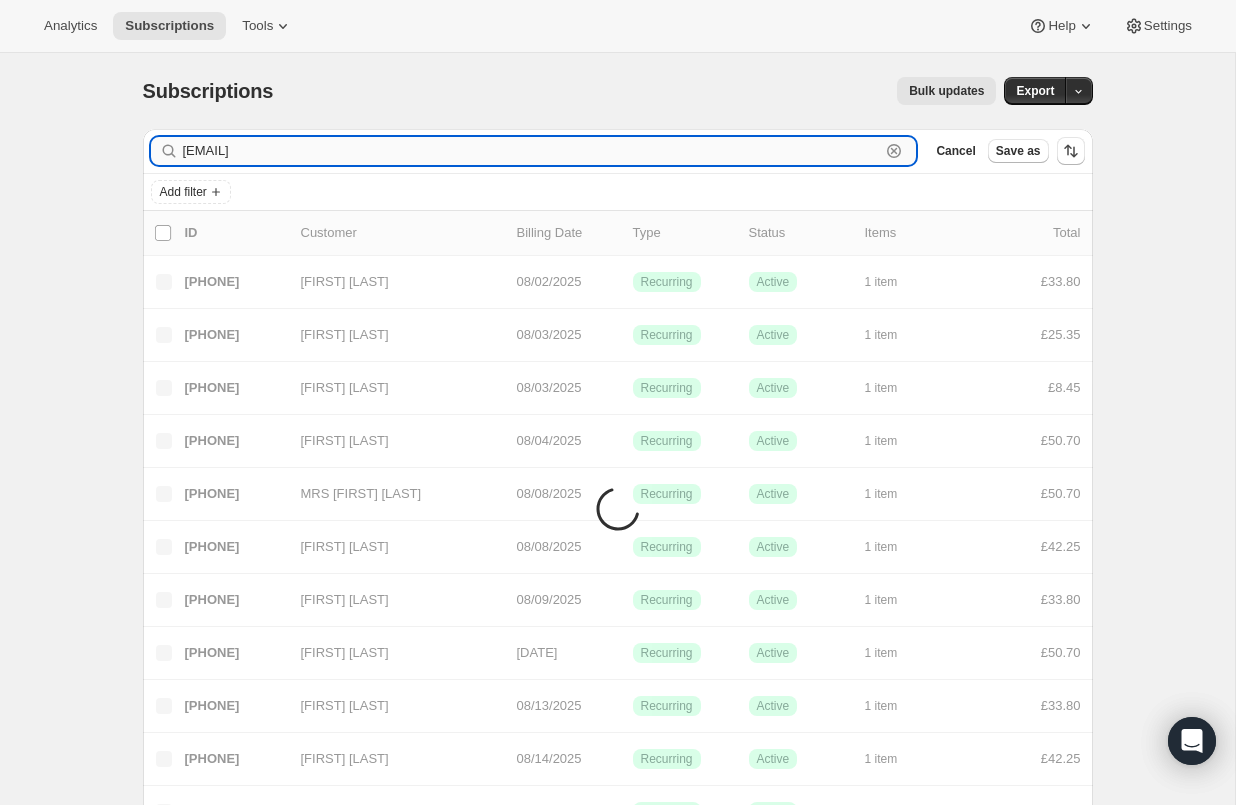 type on "[EMAIL]" 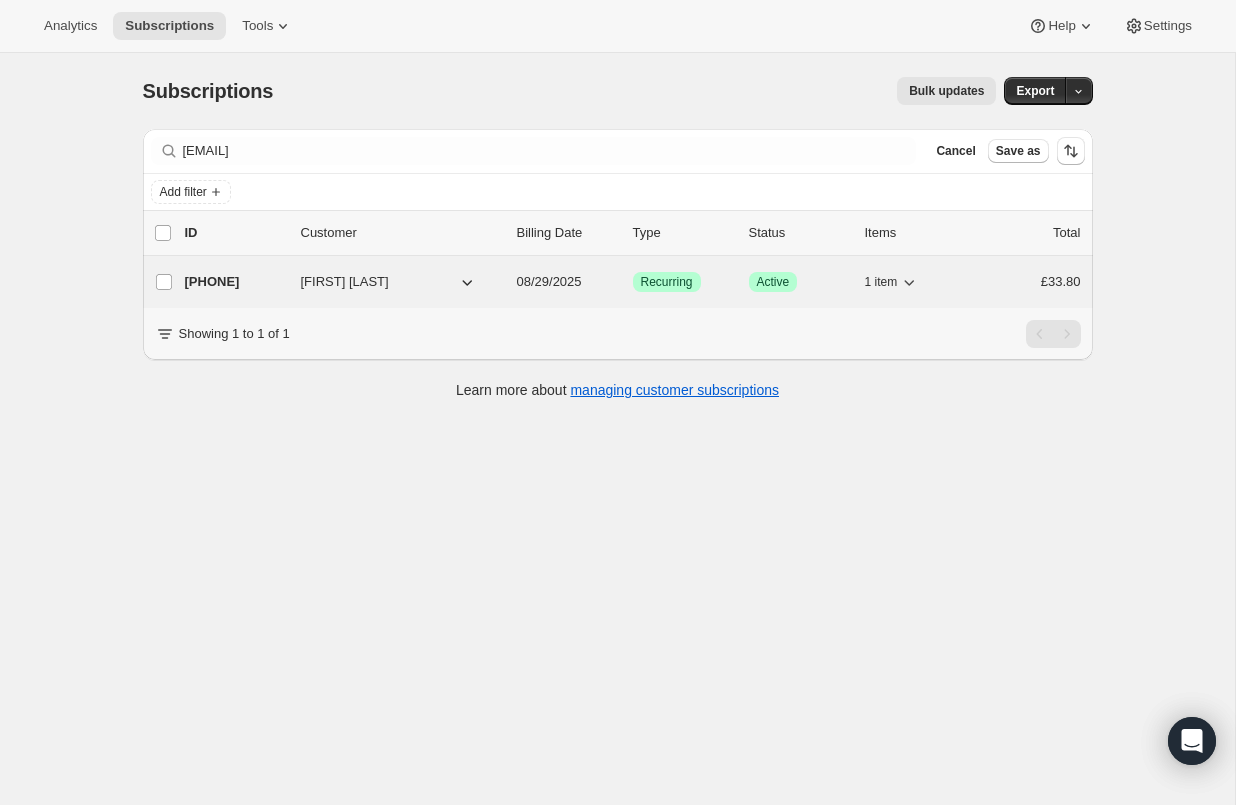 click on "Recurring" at bounding box center [667, 282] 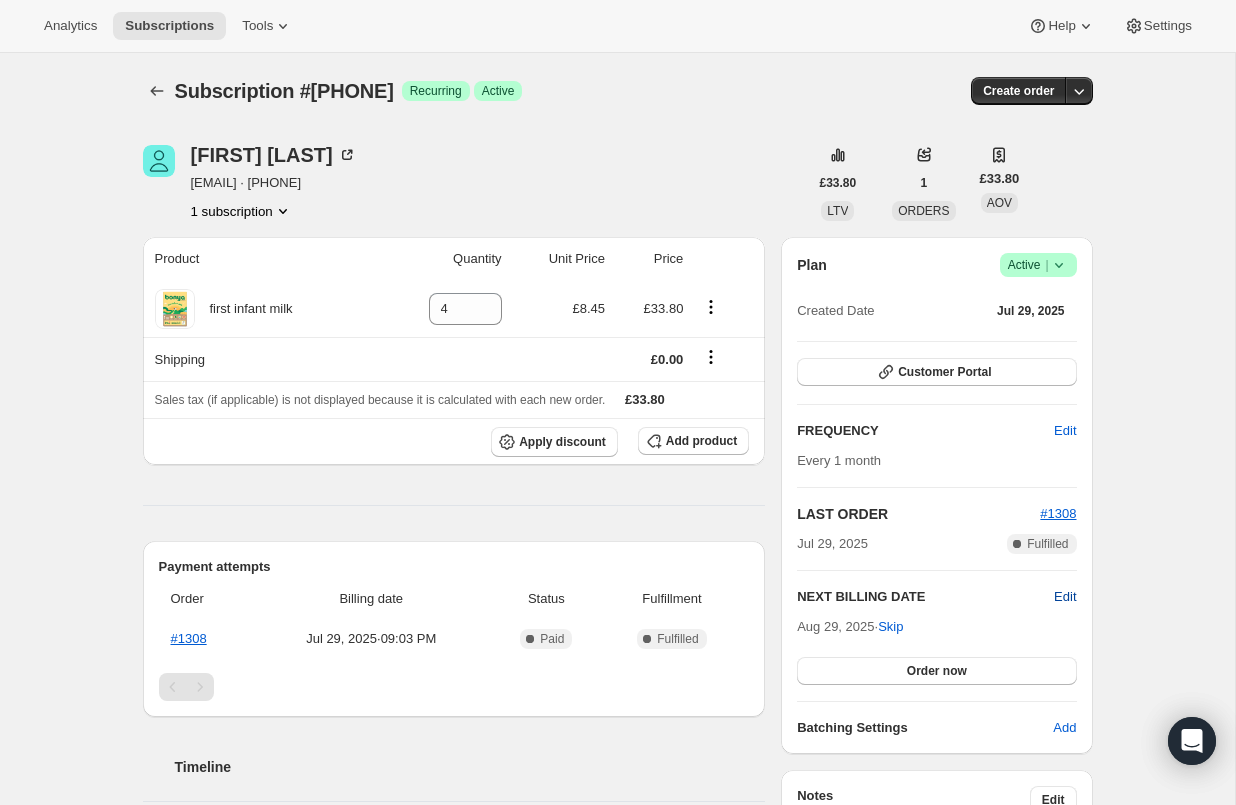 click on "Edit" at bounding box center [1065, 597] 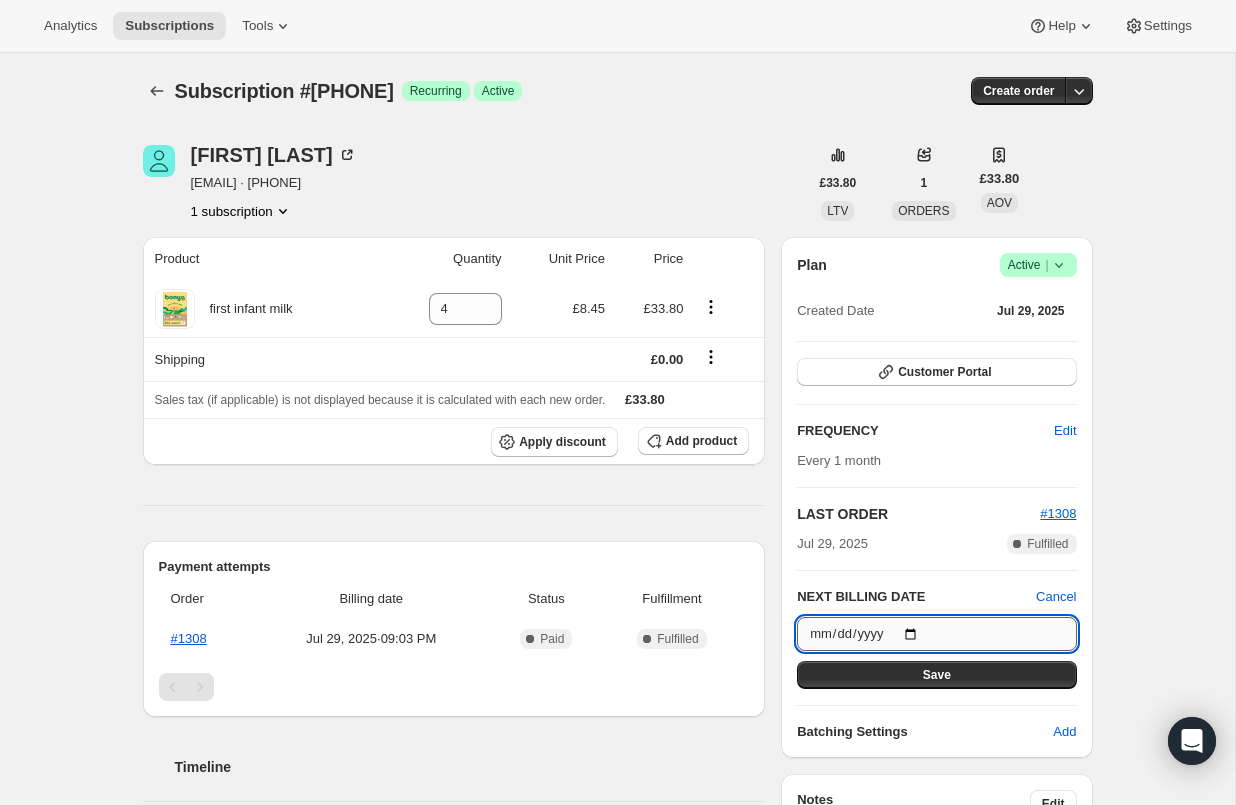 click on "[DATE]" at bounding box center (936, 634) 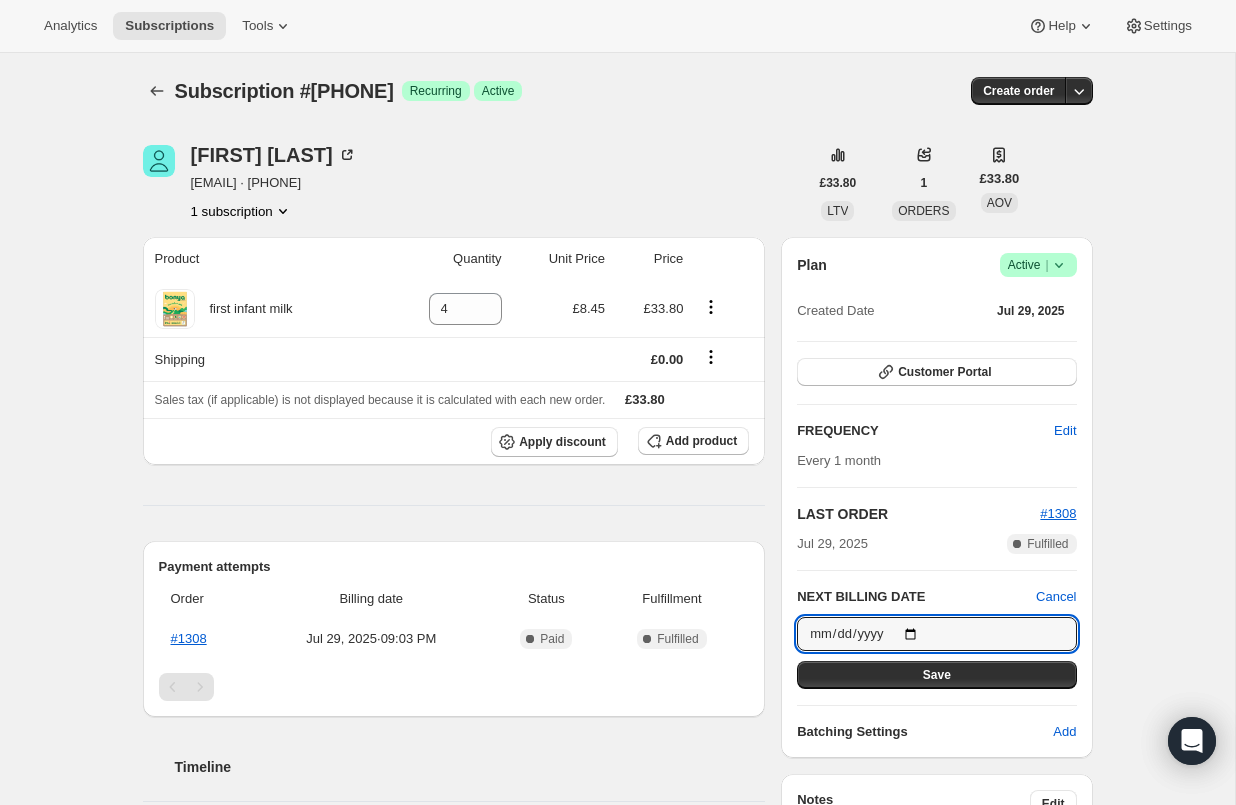 type on "[DATE]" 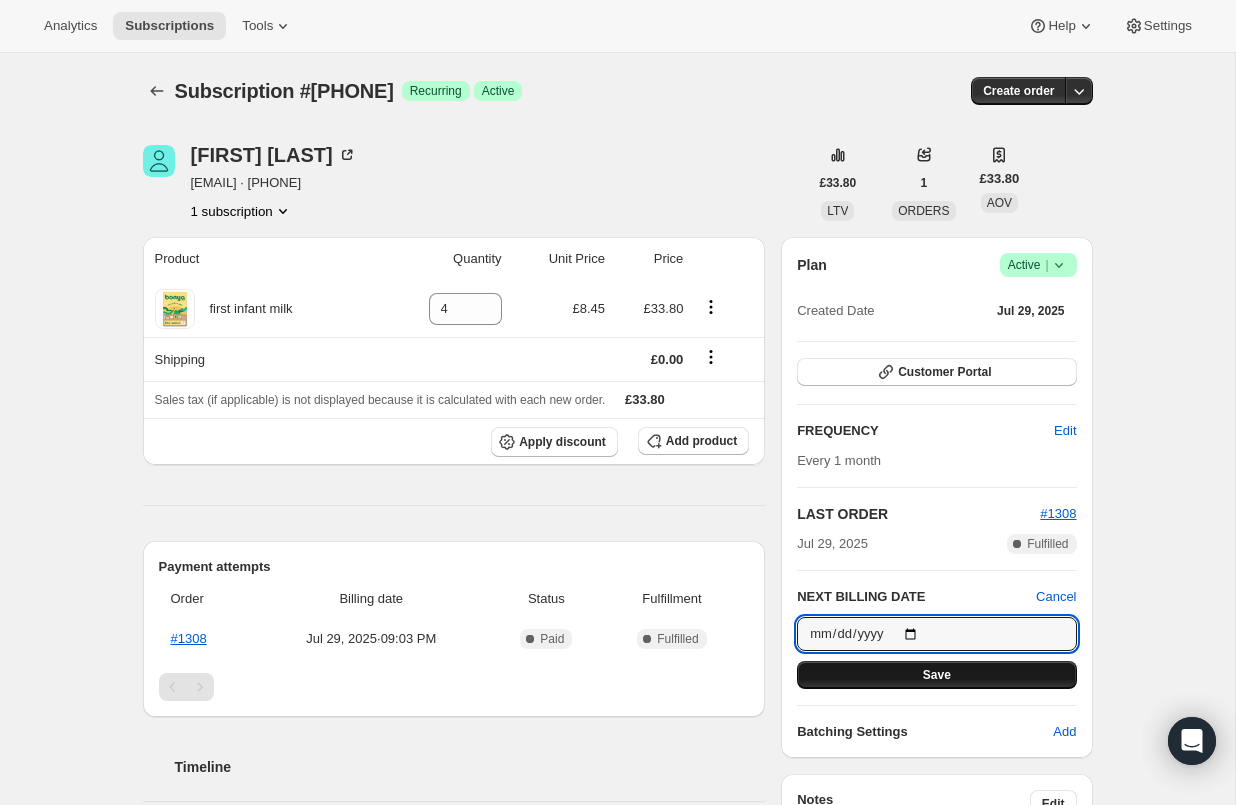 click on "Save" at bounding box center (937, 675) 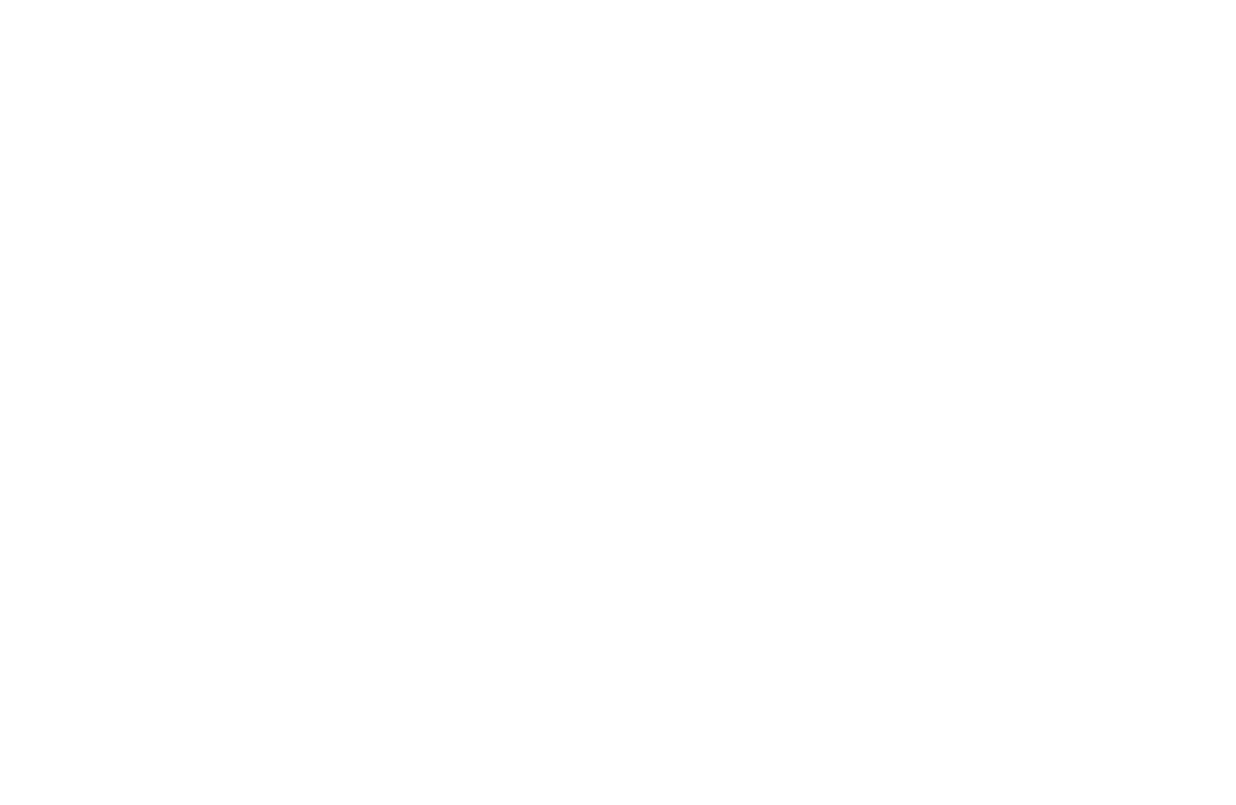 scroll, scrollTop: 0, scrollLeft: 0, axis: both 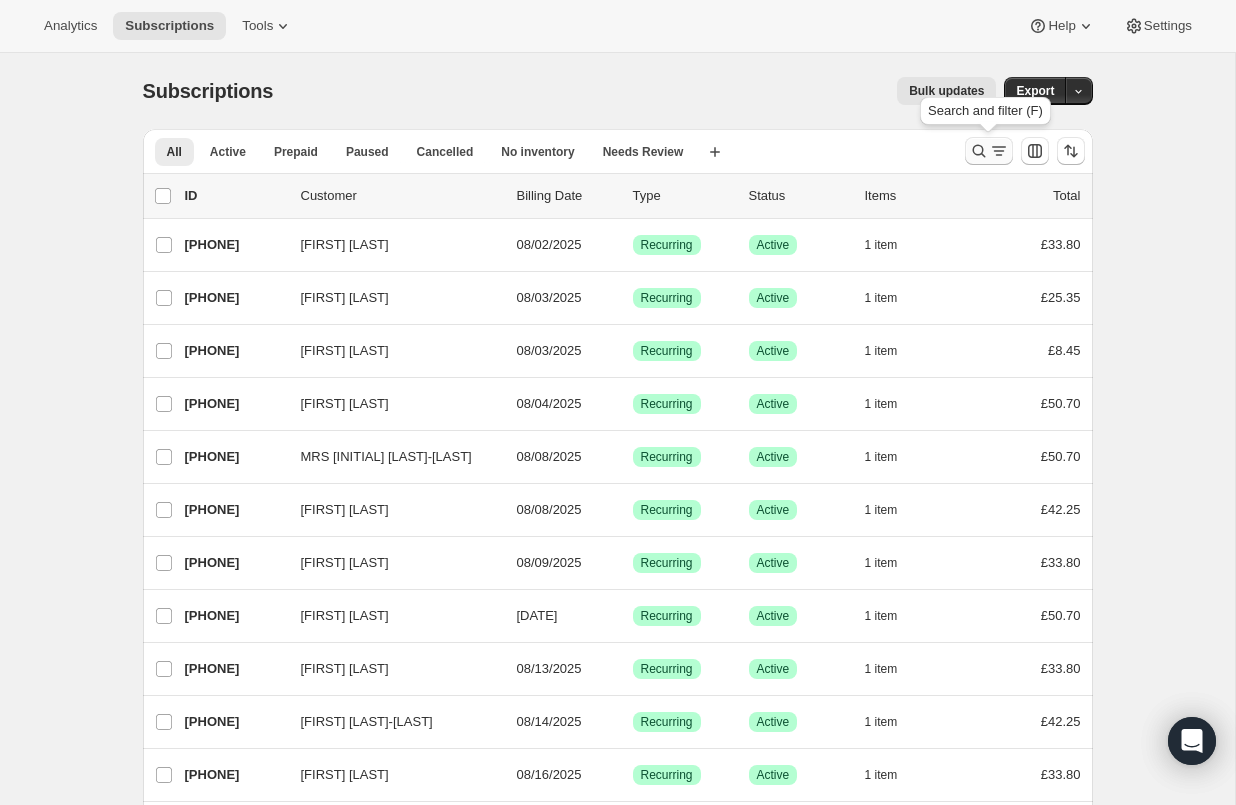 click 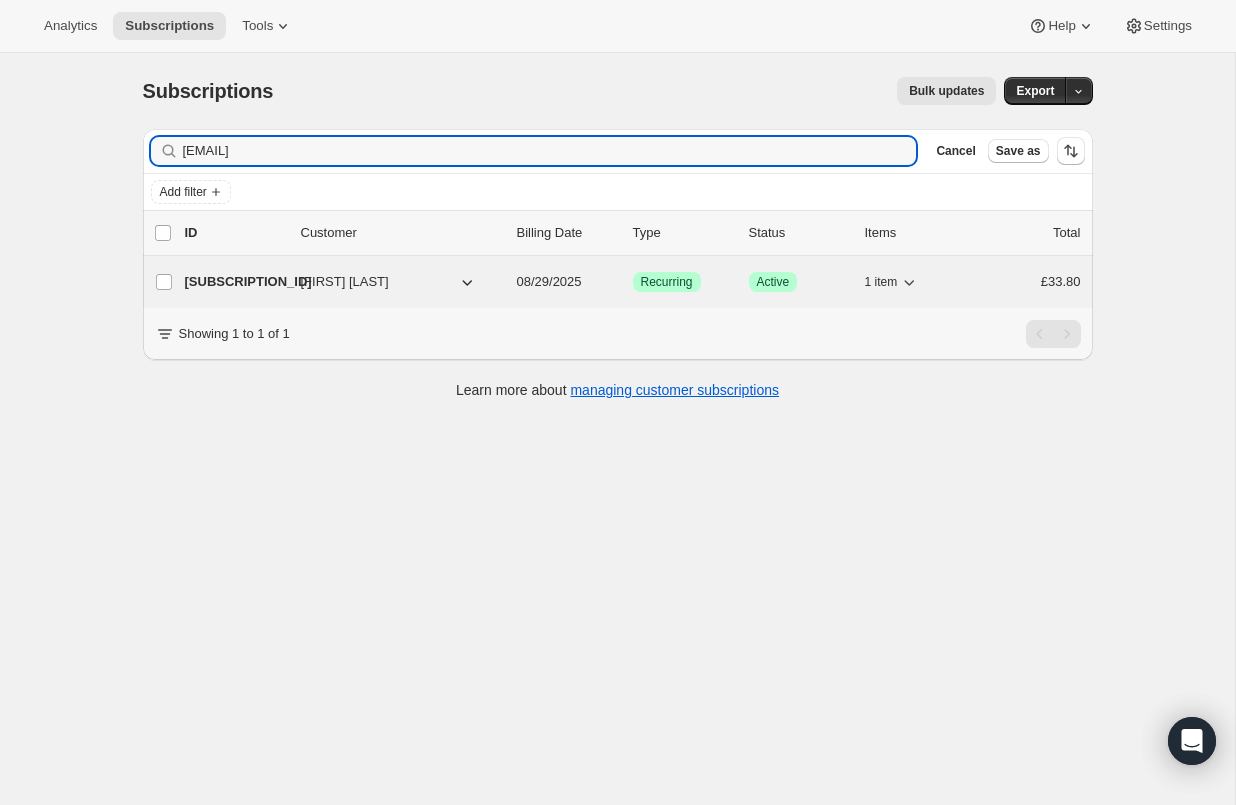 type on "[EMAIL]" 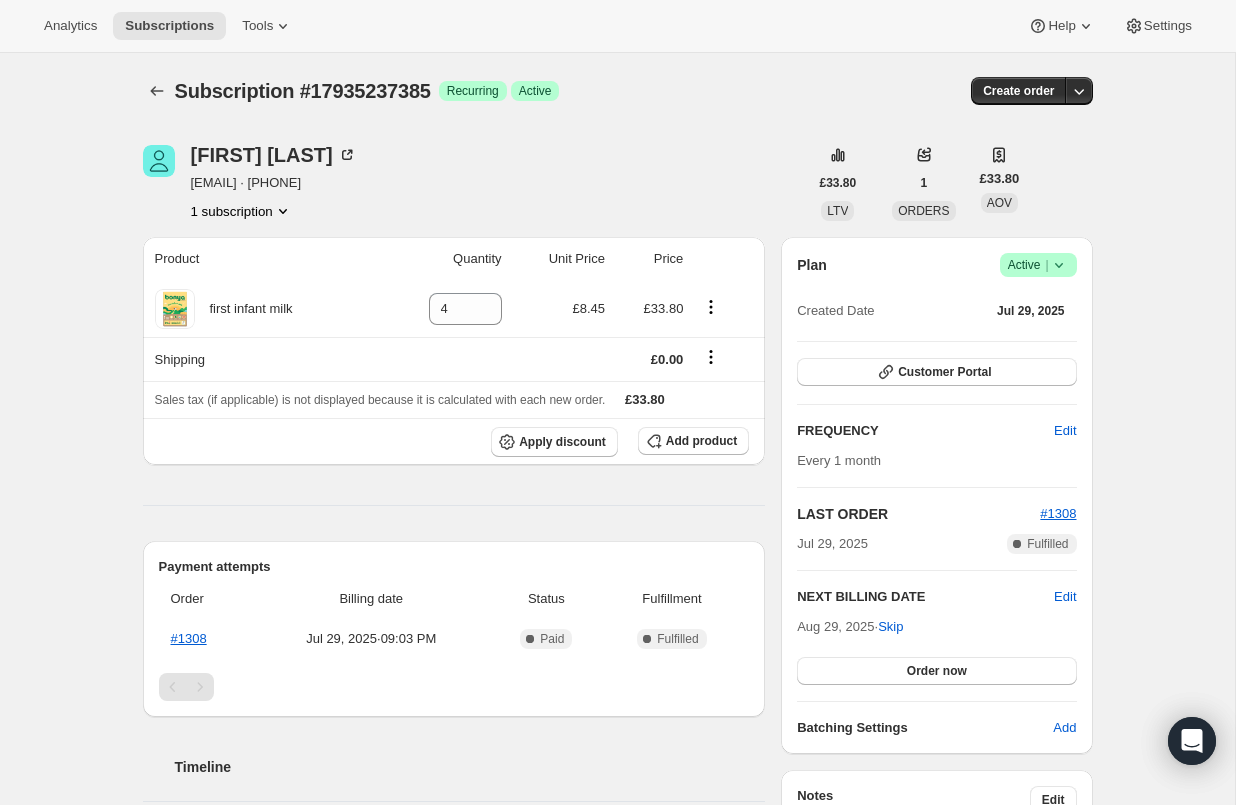 click on "Analytics Subscriptions Tools Help Settings" at bounding box center (618, 26) 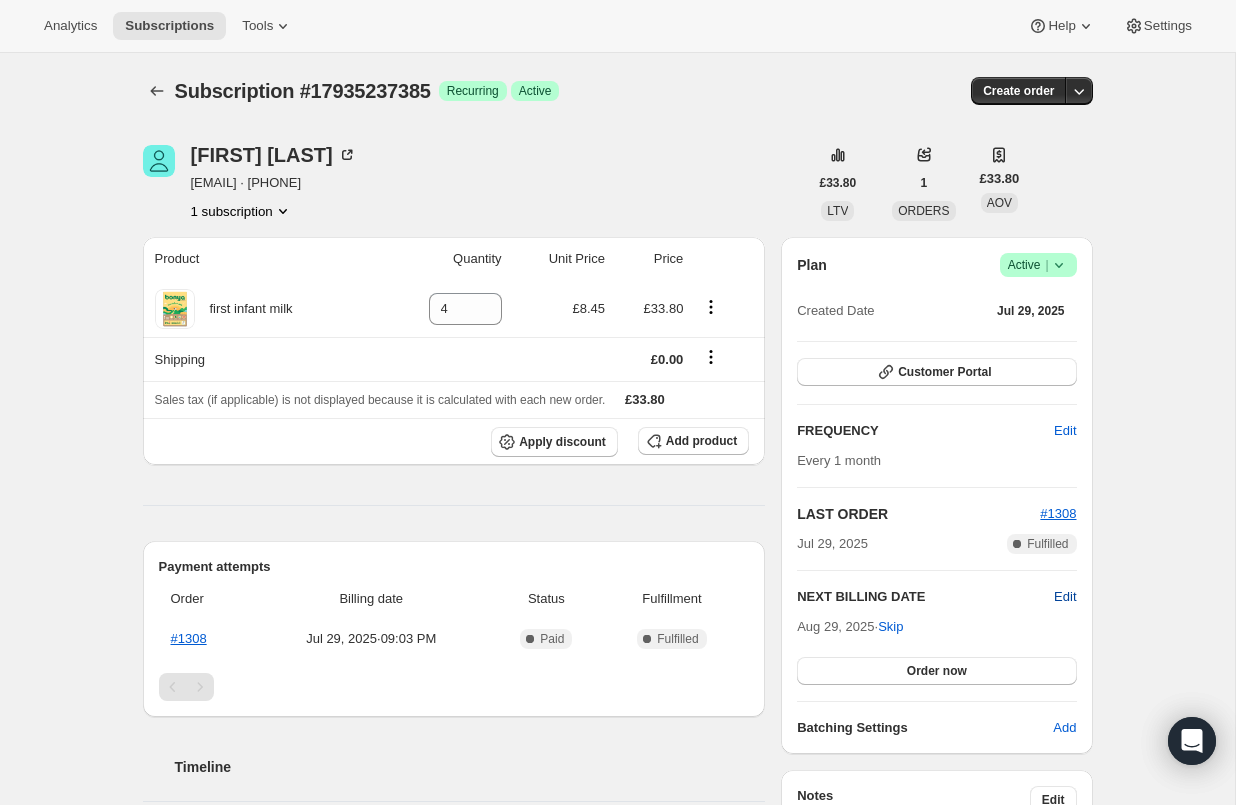 click on "Edit" at bounding box center (1065, 597) 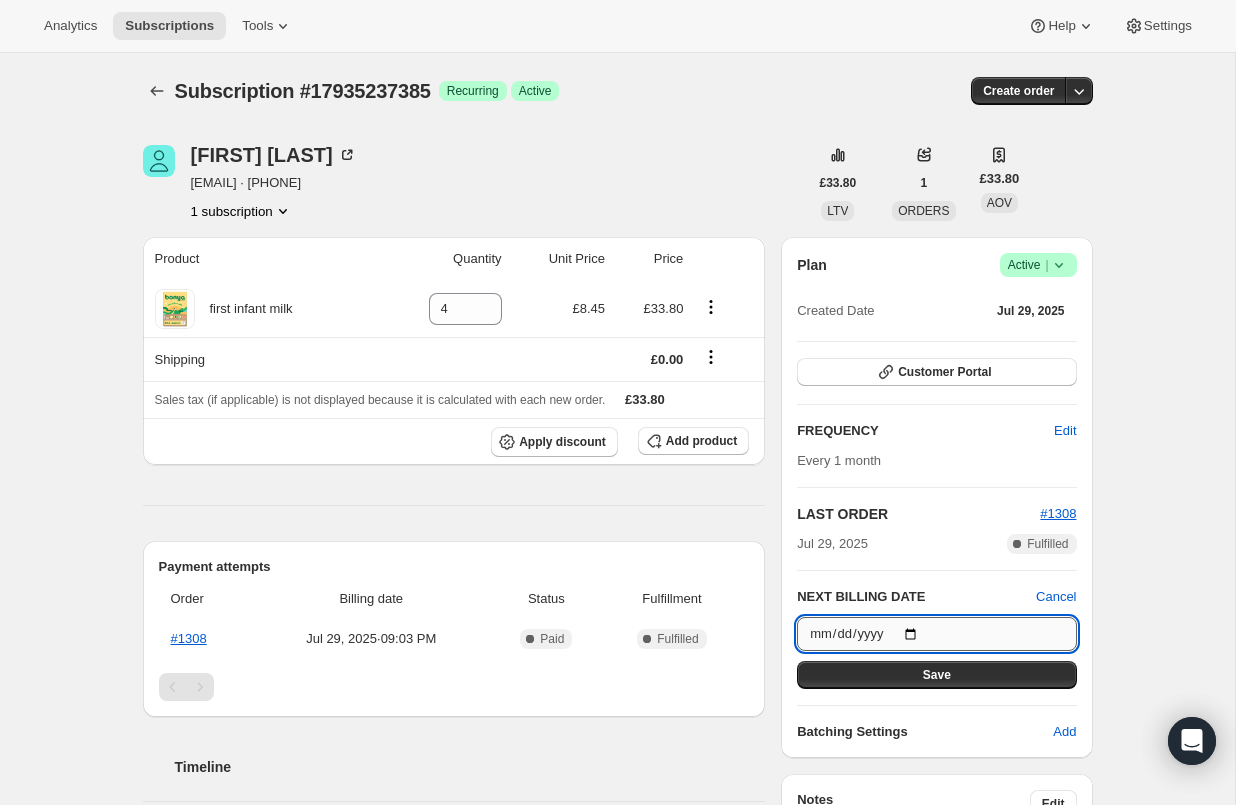 click on "[DATE]" at bounding box center (936, 634) 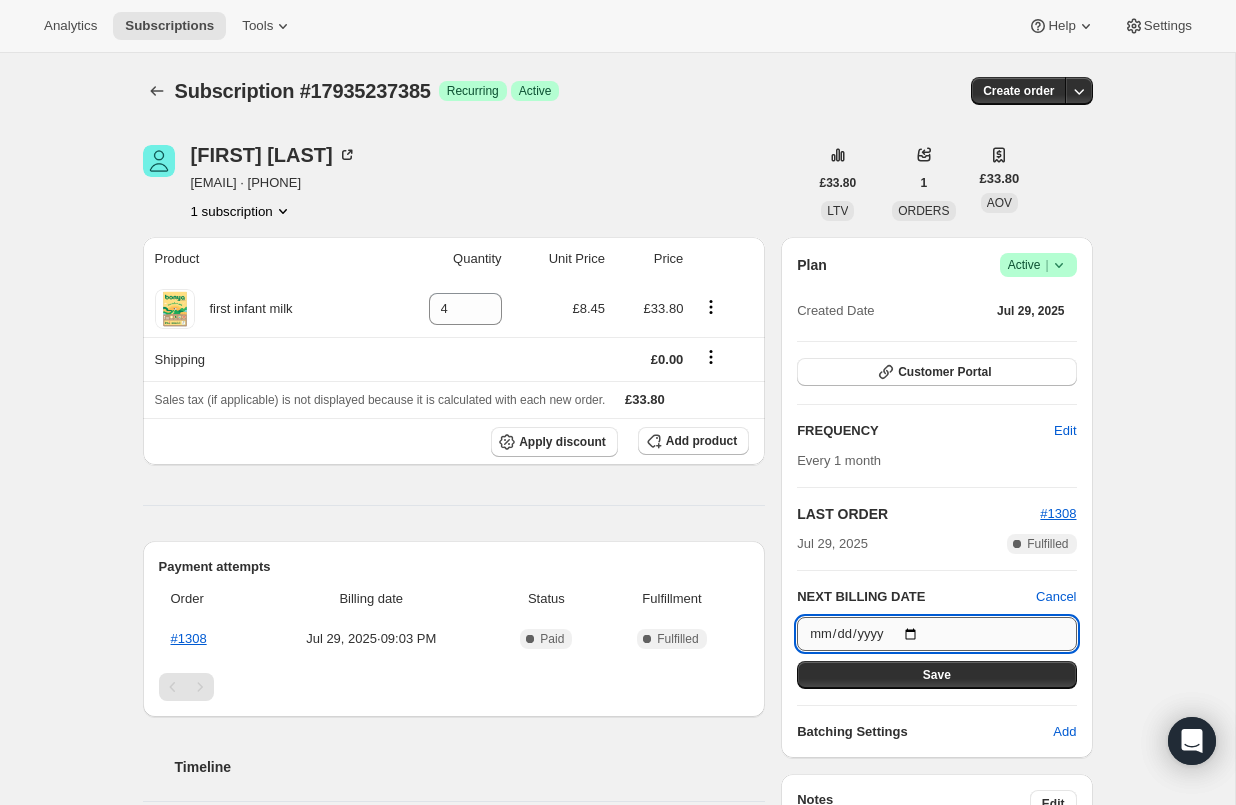 type on "[DATE]" 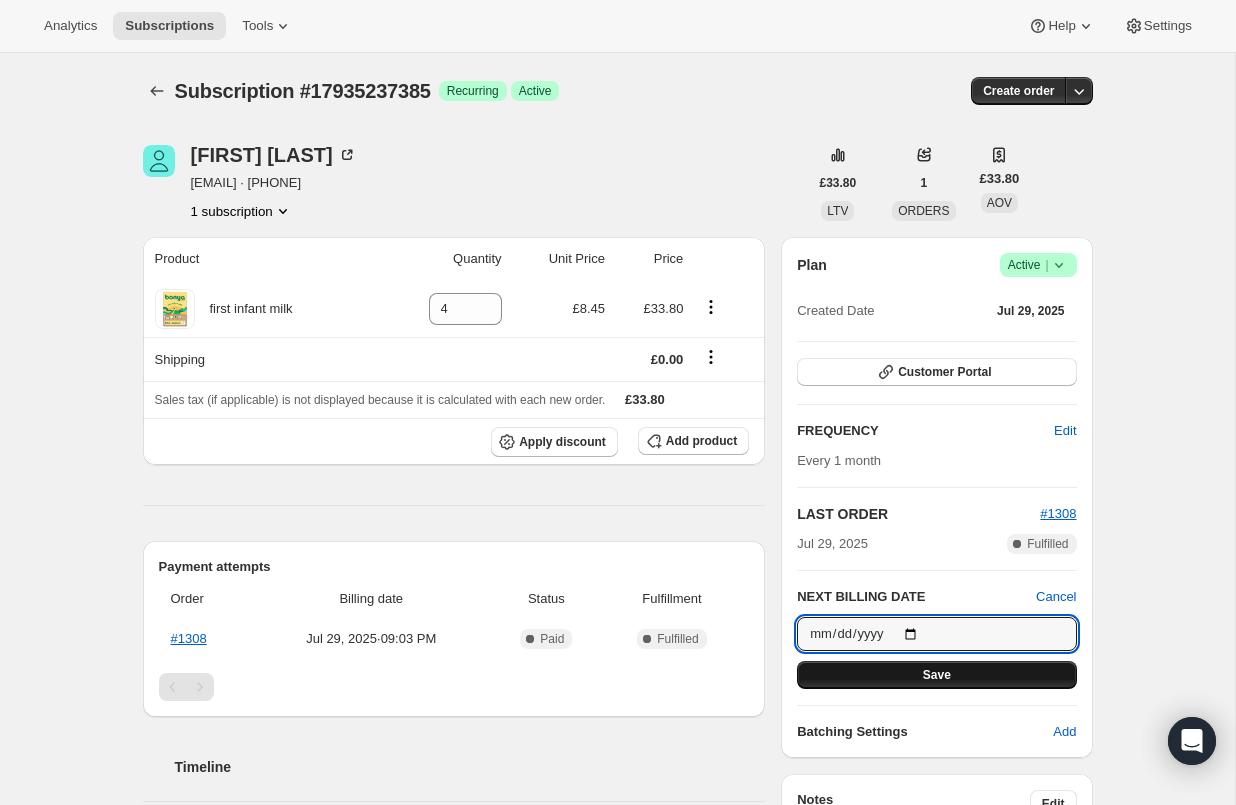 click on "Save" at bounding box center [936, 675] 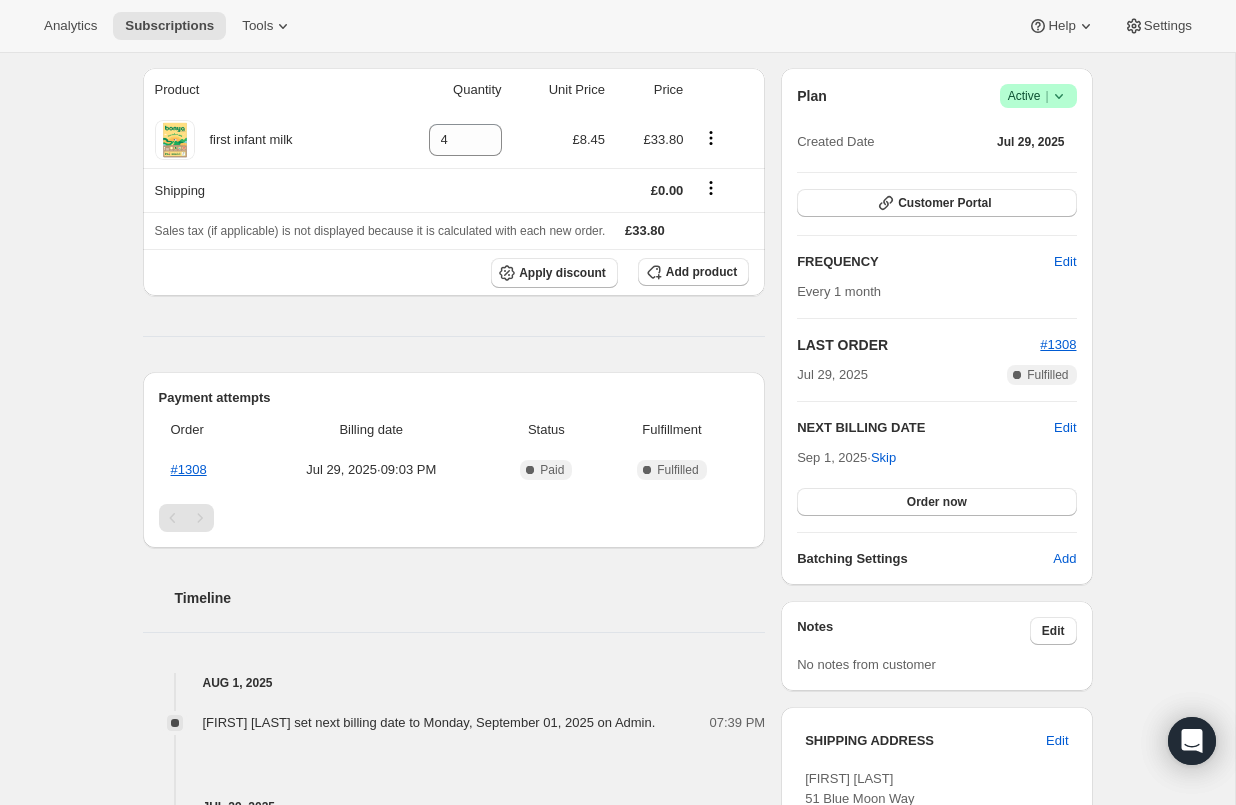 scroll, scrollTop: 283, scrollLeft: 0, axis: vertical 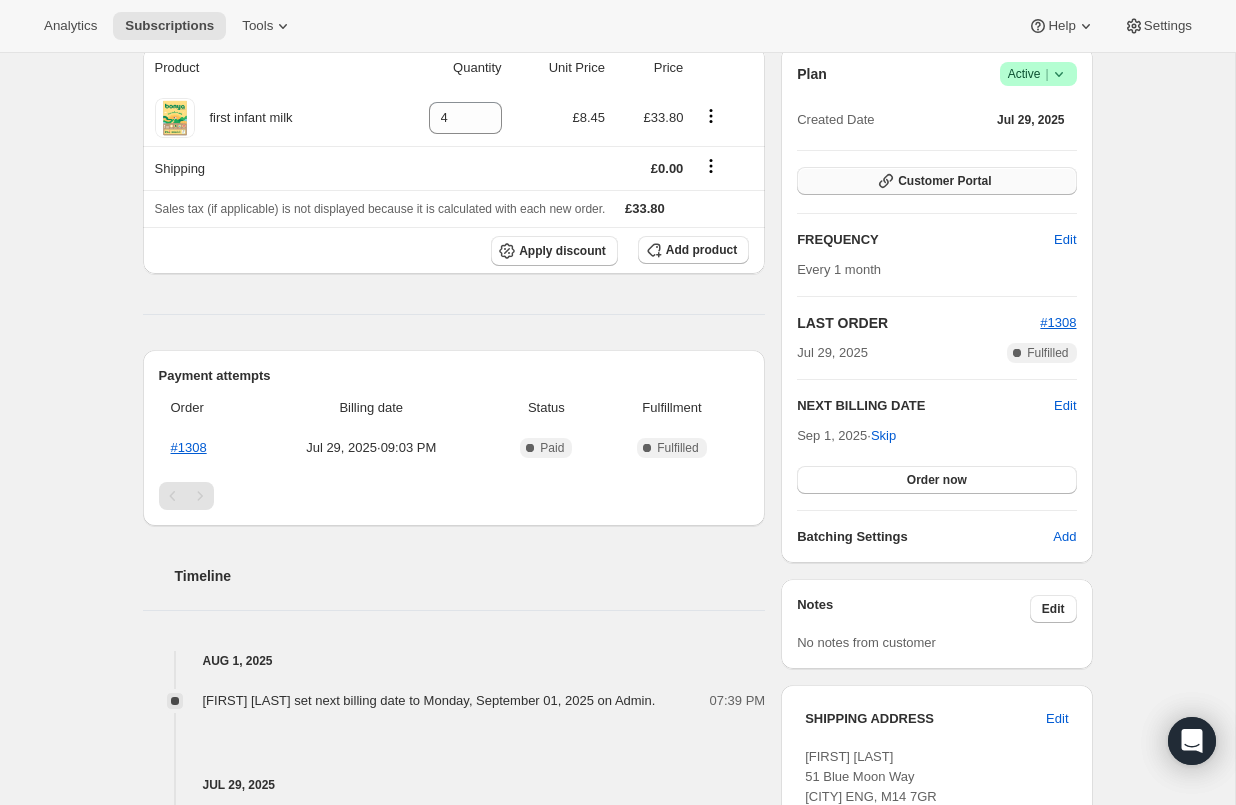 click on "Customer Portal" at bounding box center [944, 181] 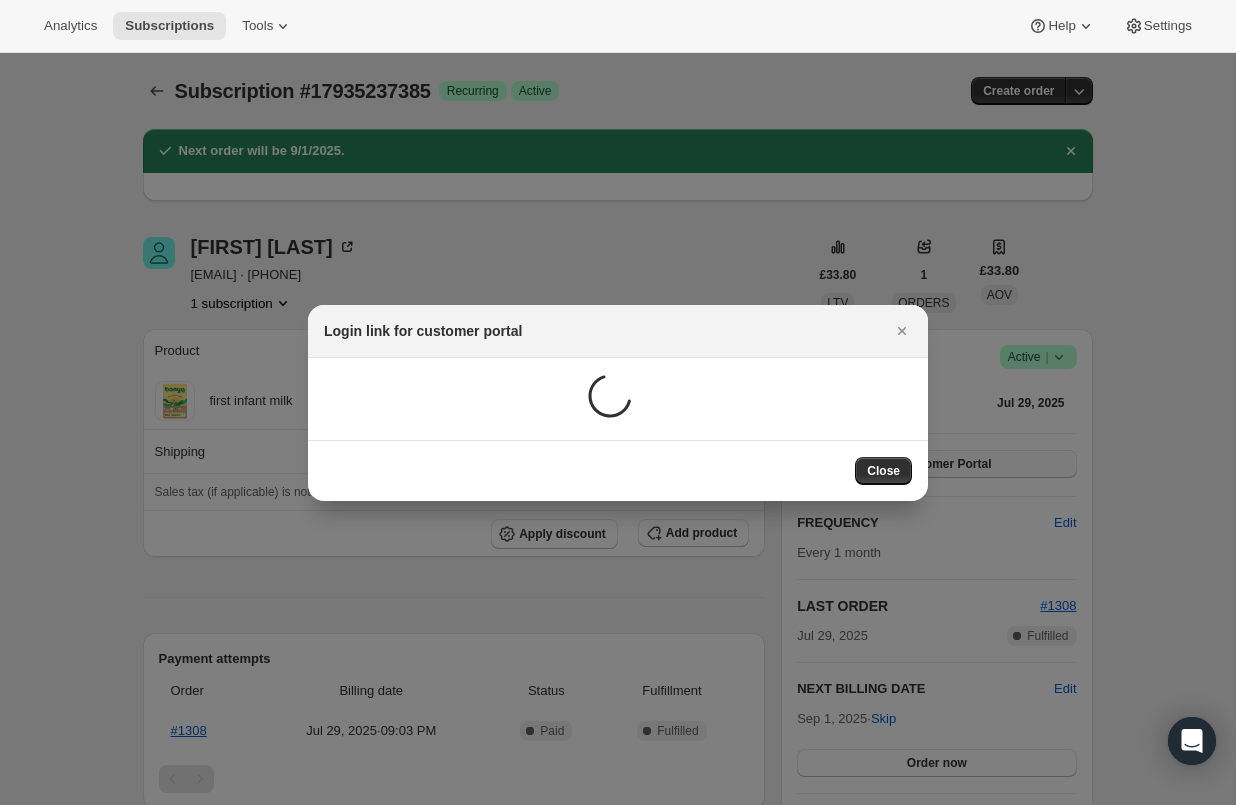 scroll, scrollTop: 0, scrollLeft: 0, axis: both 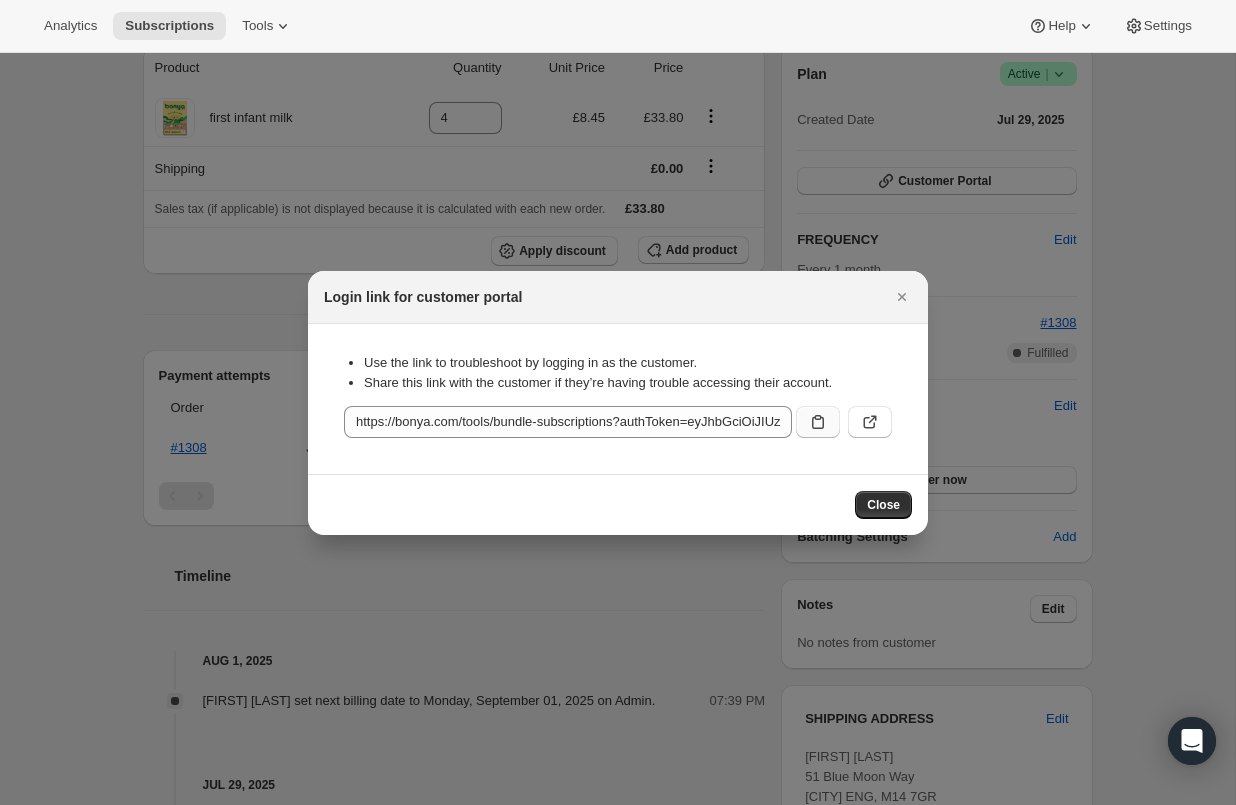 click at bounding box center (818, 422) 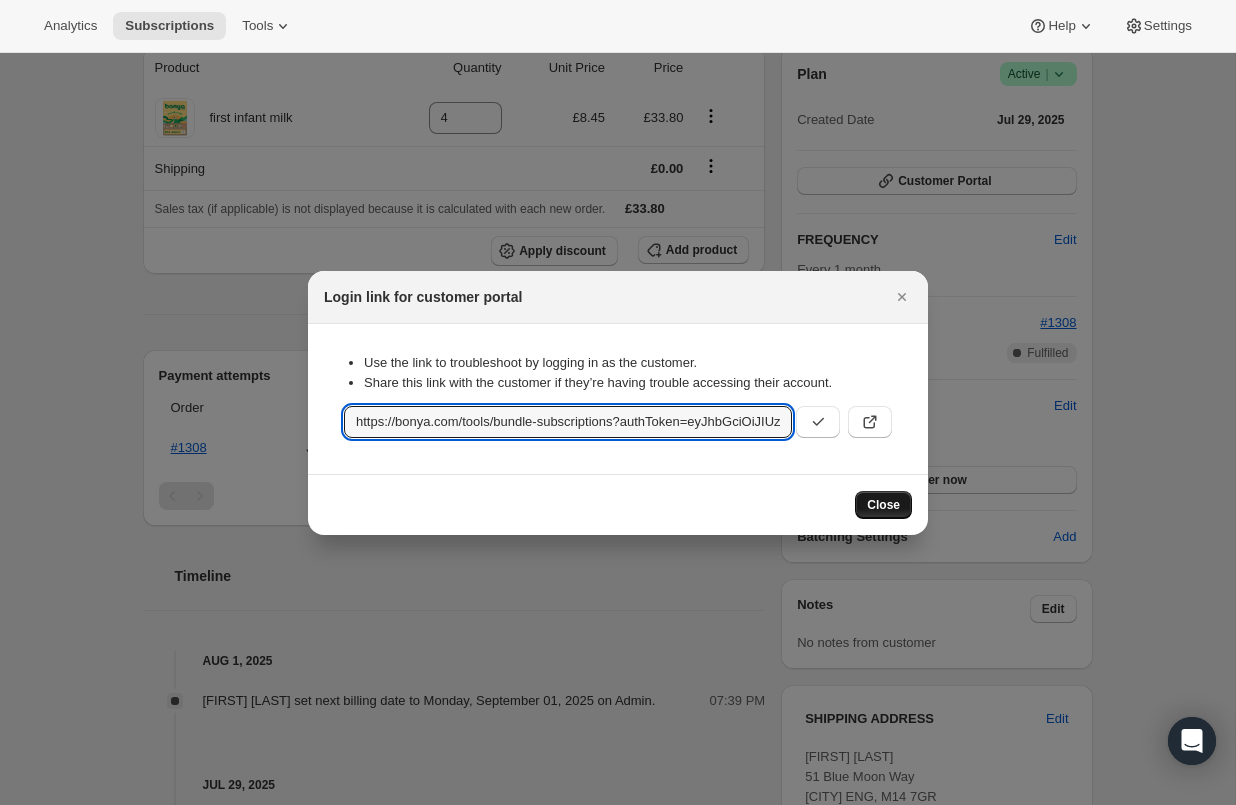 click on "Close" at bounding box center (883, 505) 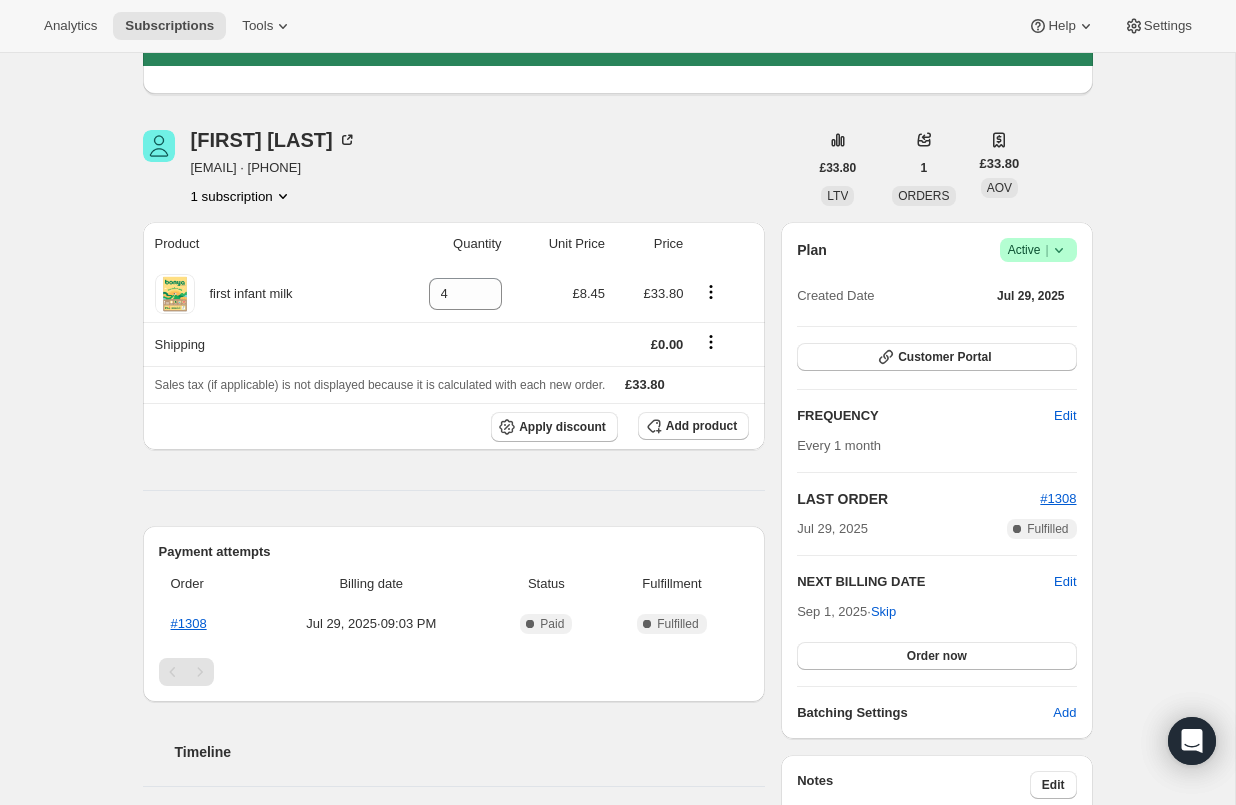 scroll, scrollTop: 161, scrollLeft: 0, axis: vertical 